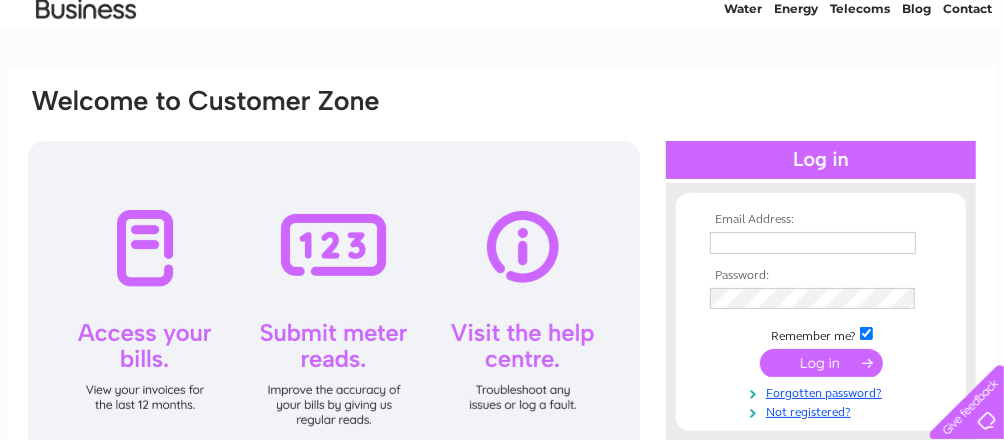 scroll, scrollTop: 200, scrollLeft: 0, axis: vertical 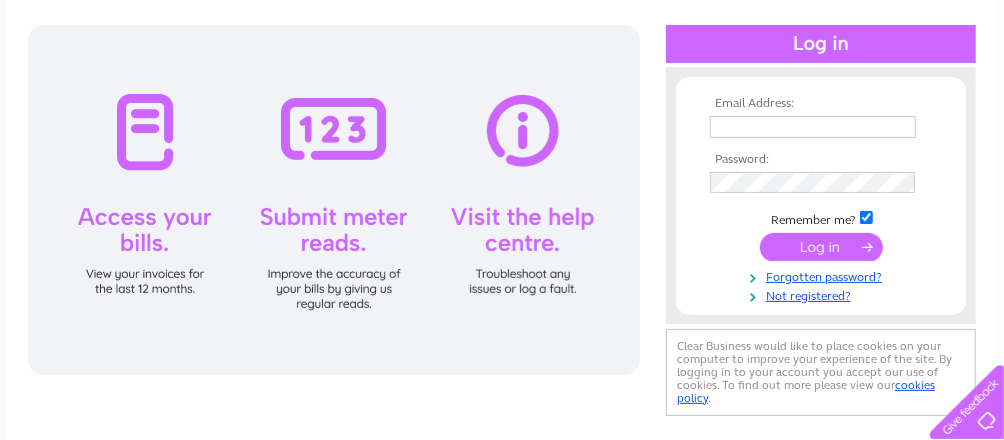 type on "[EMAIL]" 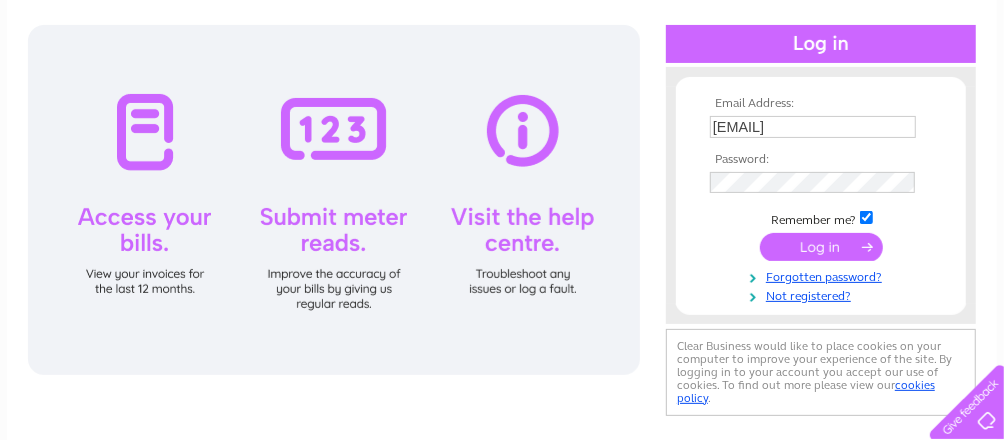 click at bounding box center (821, 247) 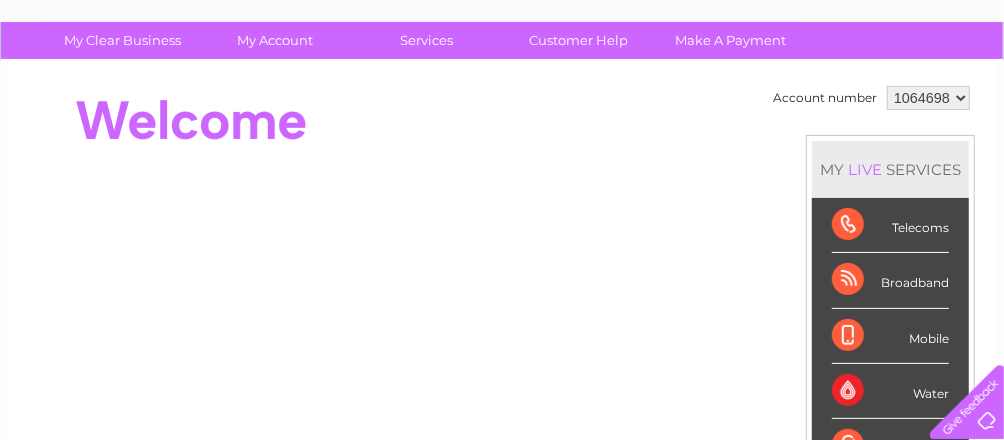 scroll, scrollTop: 100, scrollLeft: 0, axis: vertical 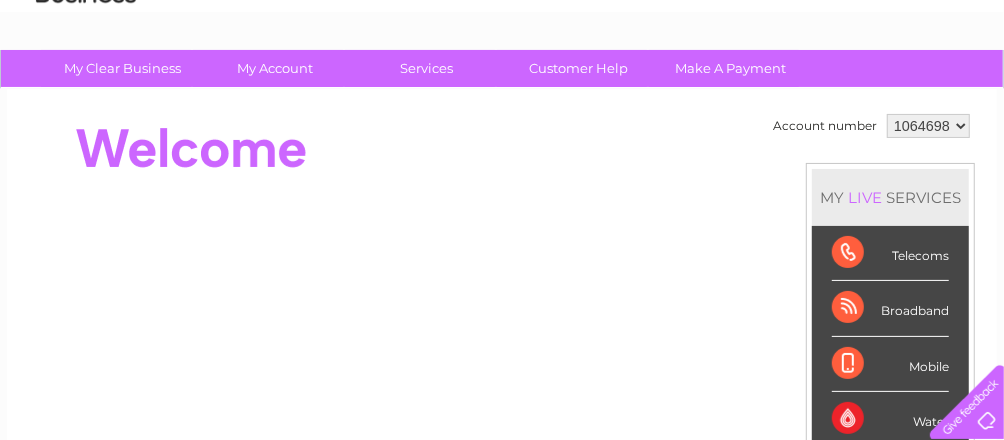 click on "1064698
1080168" at bounding box center [928, 126] 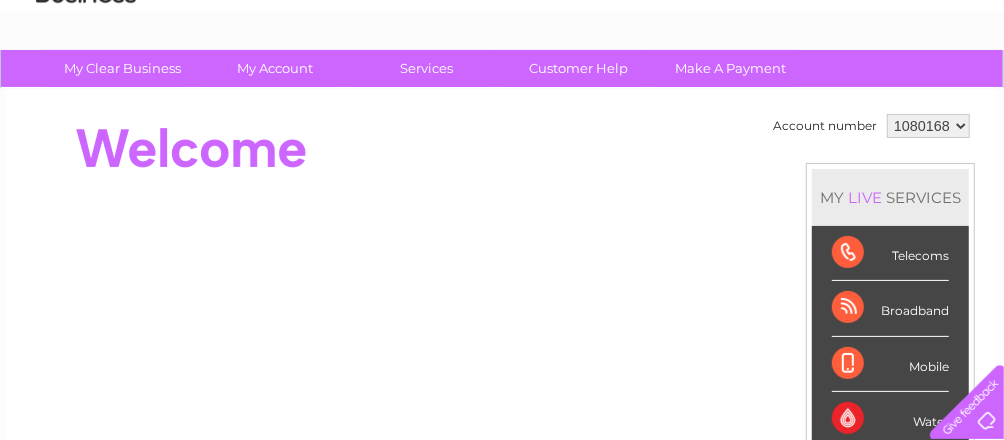 click on "1064698
1080168" at bounding box center (928, 126) 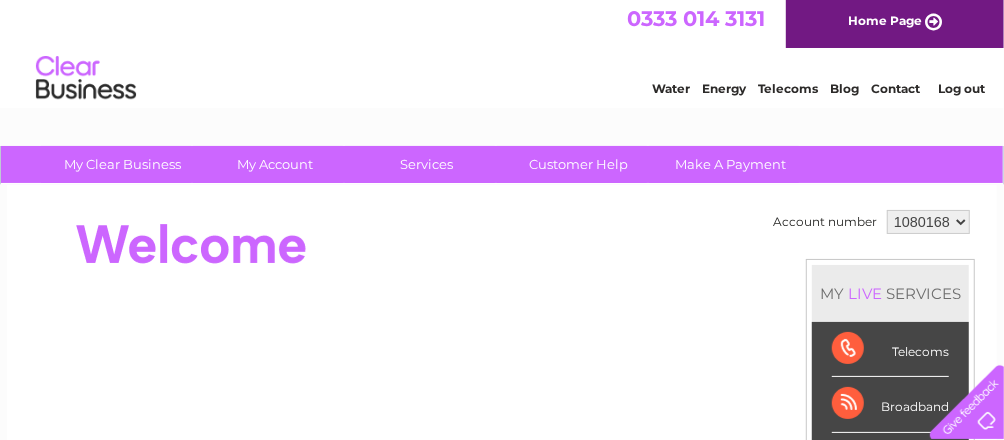 scroll, scrollTop: 0, scrollLeft: 0, axis: both 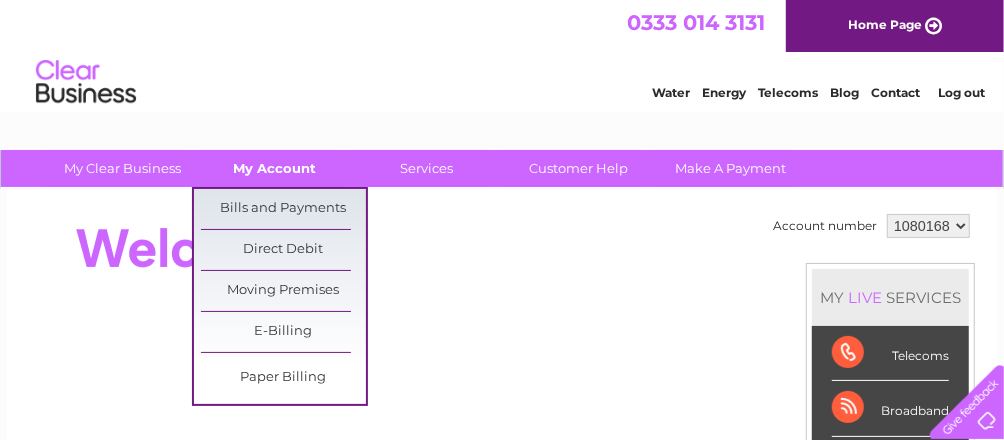 click on "My Account" at bounding box center (275, 168) 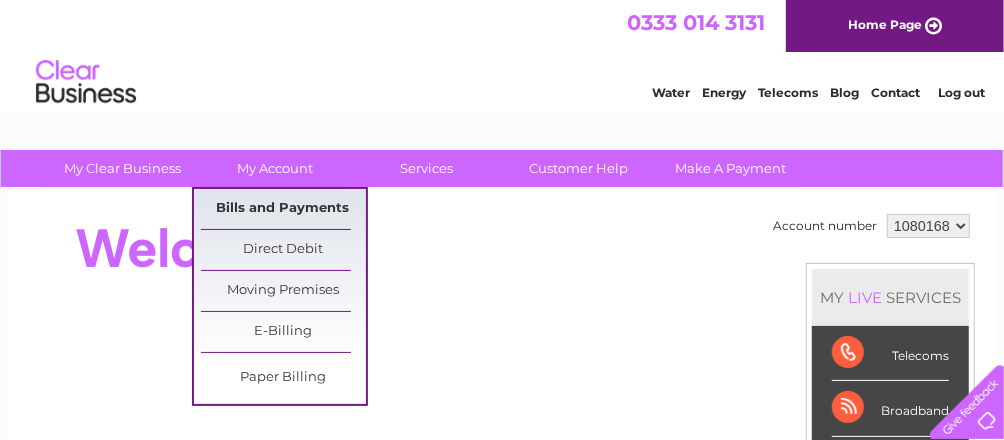 click on "Bills and Payments" at bounding box center [283, 209] 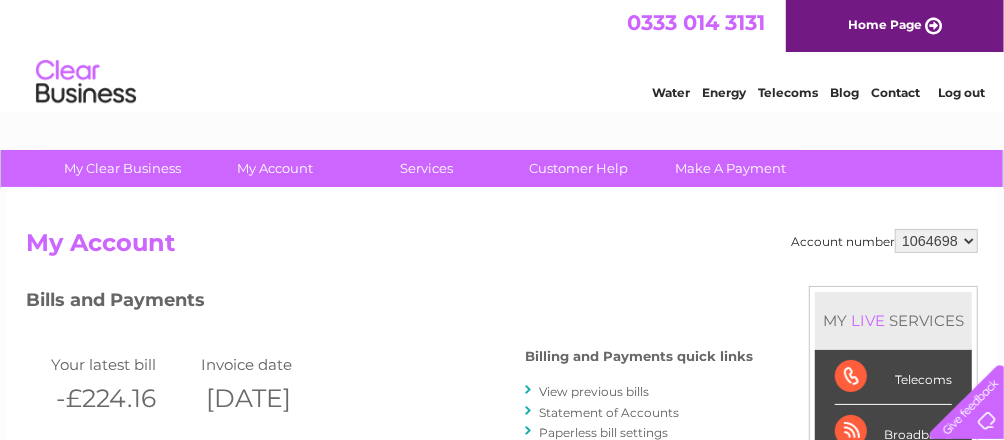 scroll, scrollTop: 0, scrollLeft: 0, axis: both 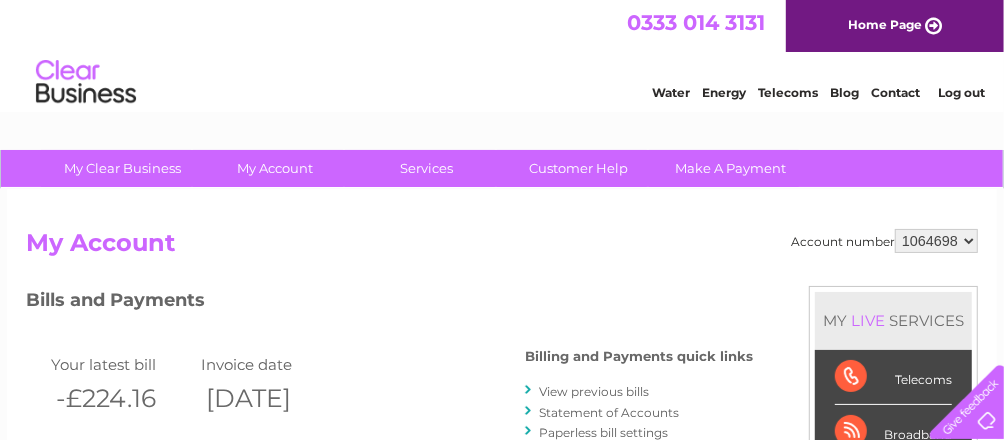 click on "1064698
1080168" at bounding box center [936, 241] 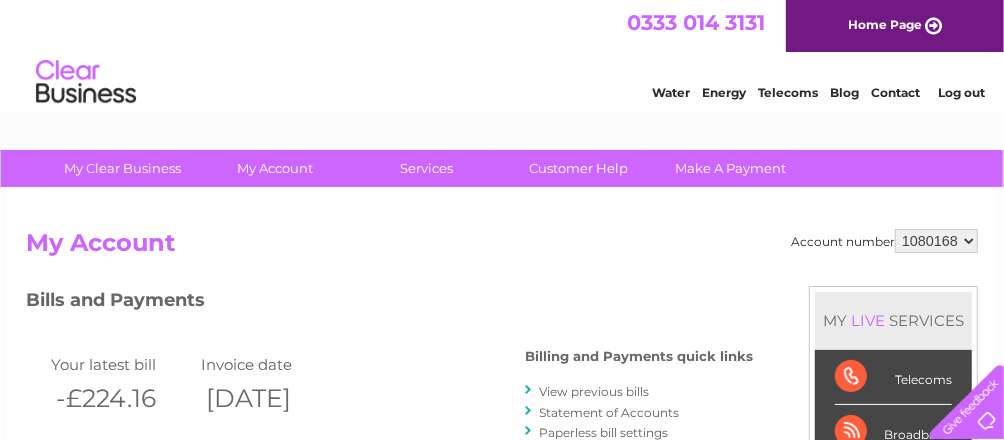 click on "1064698
1080168" at bounding box center [936, 241] 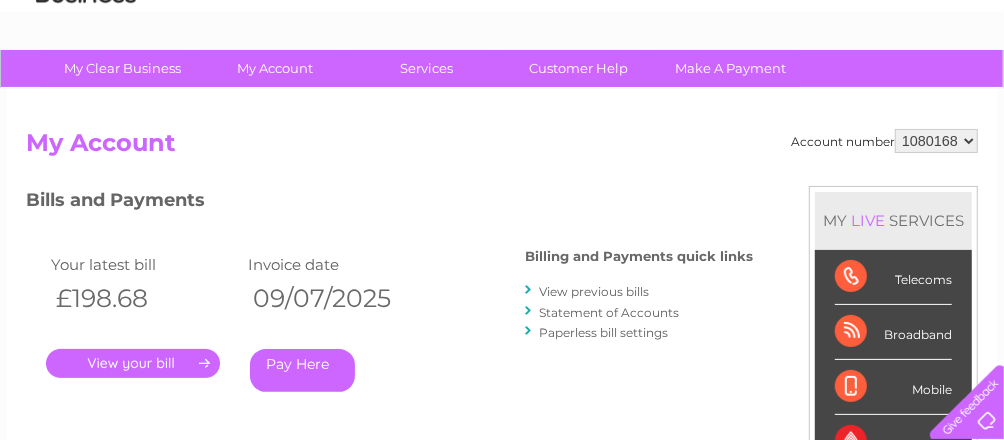 scroll, scrollTop: 200, scrollLeft: 0, axis: vertical 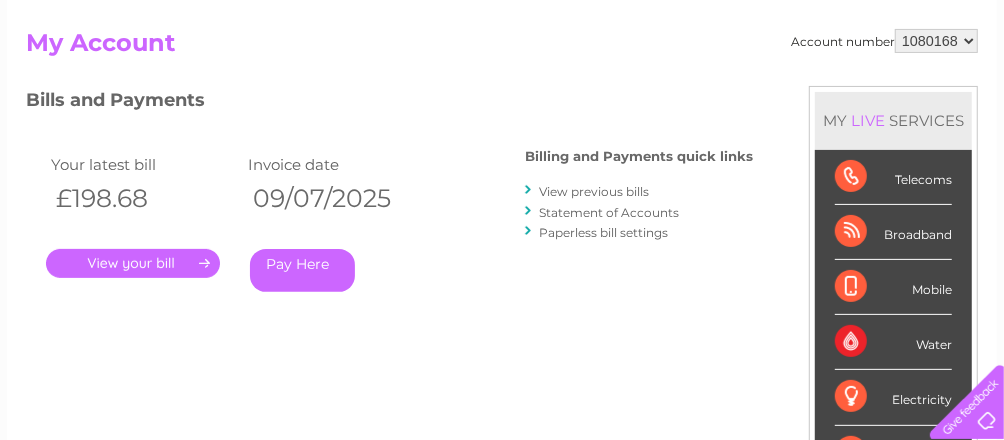 click on "Statement of Accounts" at bounding box center (609, 212) 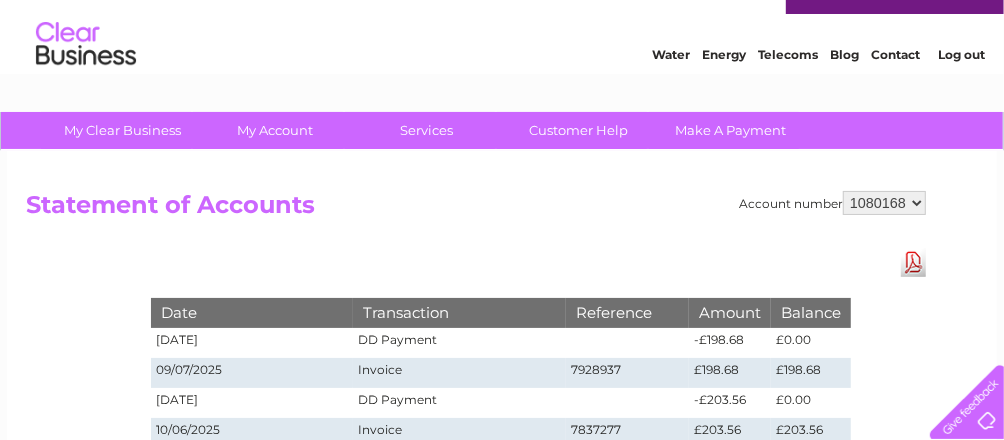scroll, scrollTop: 0, scrollLeft: 0, axis: both 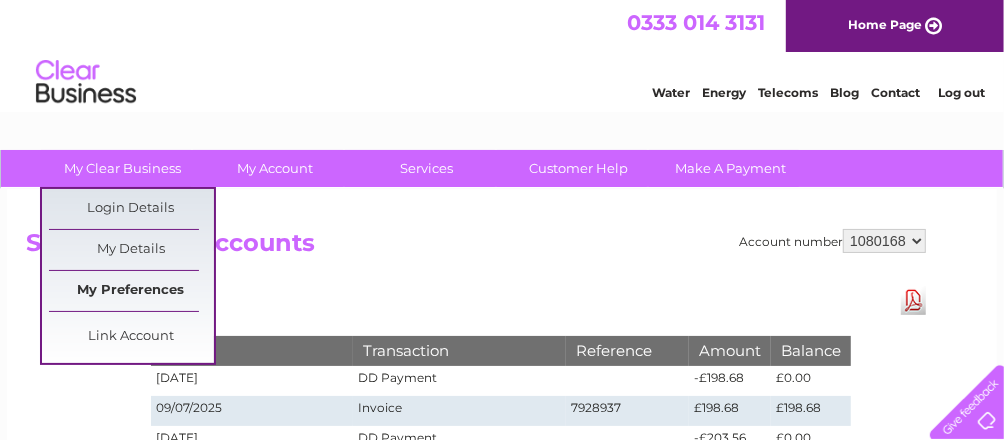 click on "My Preferences" at bounding box center [131, 291] 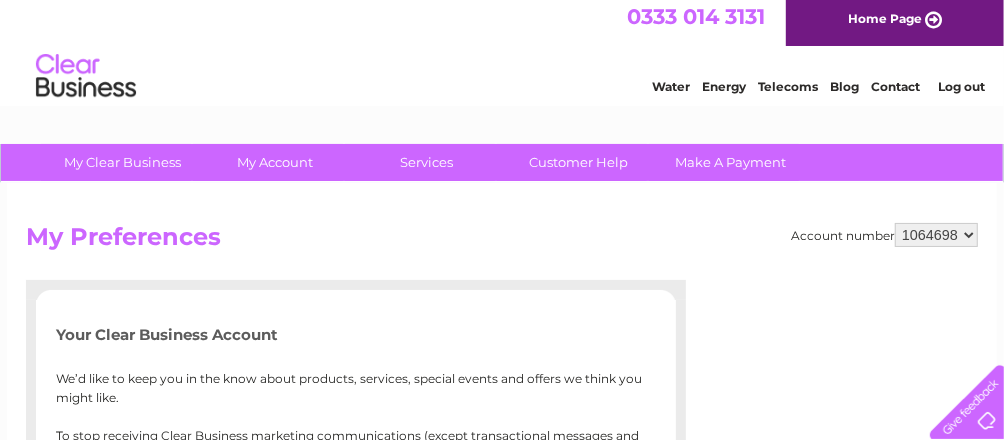 scroll, scrollTop: 0, scrollLeft: 0, axis: both 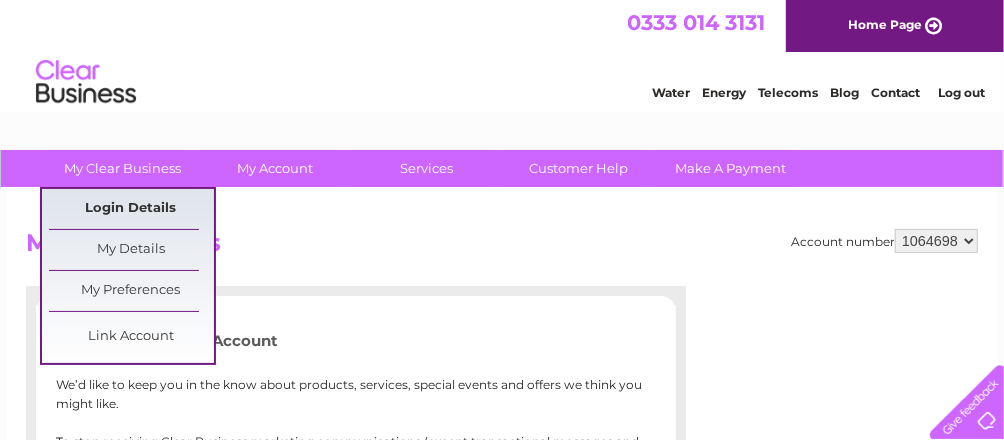 click on "Login Details" at bounding box center [131, 209] 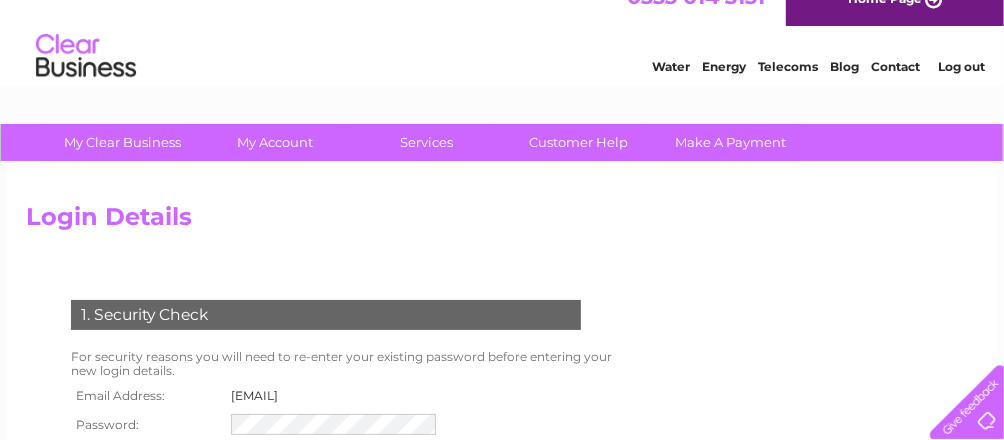 scroll, scrollTop: 0, scrollLeft: 0, axis: both 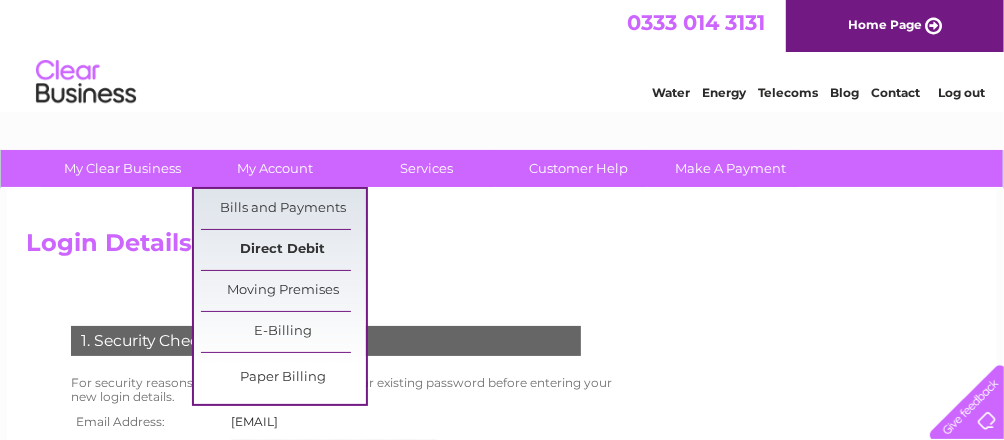 click on "Direct Debit" at bounding box center (283, 250) 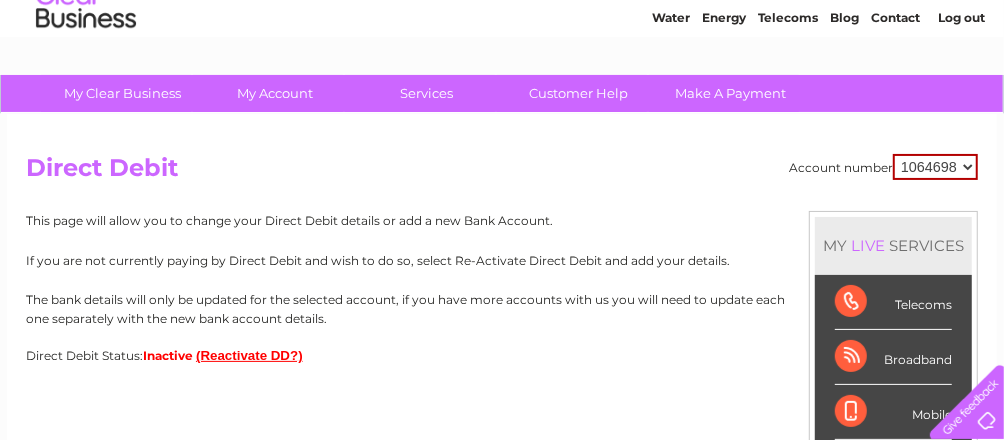 scroll, scrollTop: 0, scrollLeft: 0, axis: both 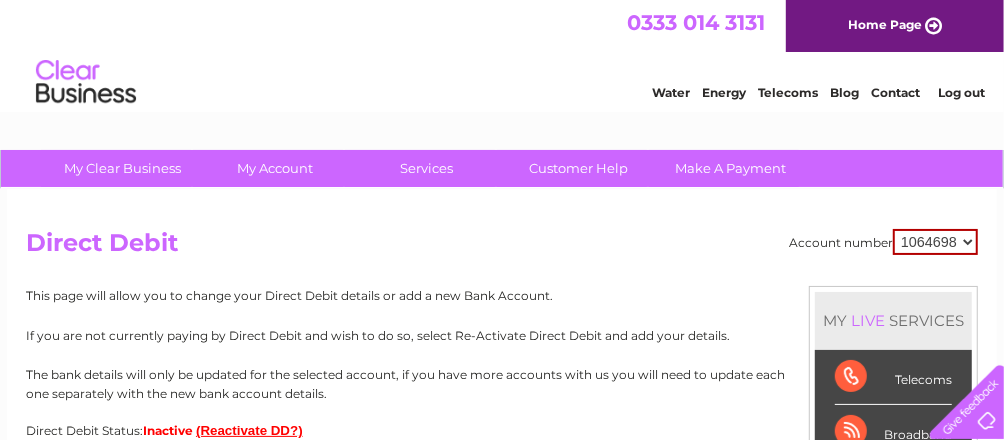 click on "Log out" at bounding box center [961, 92] 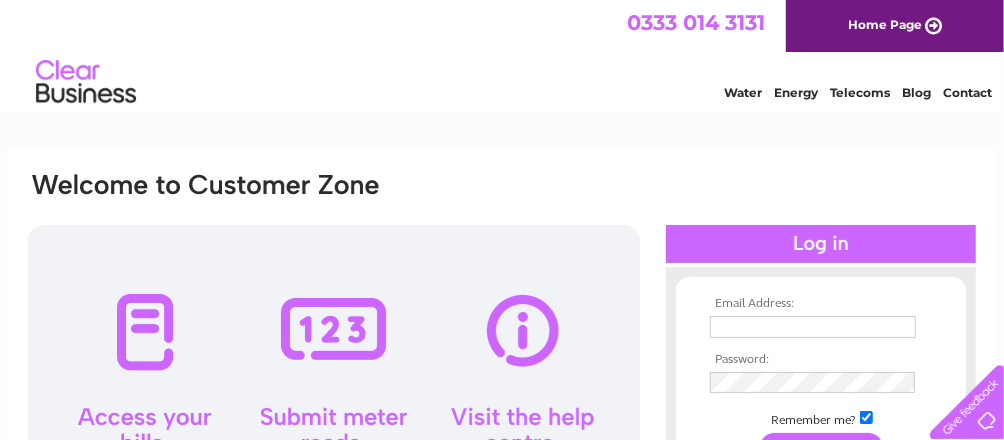 scroll, scrollTop: 0, scrollLeft: 0, axis: both 